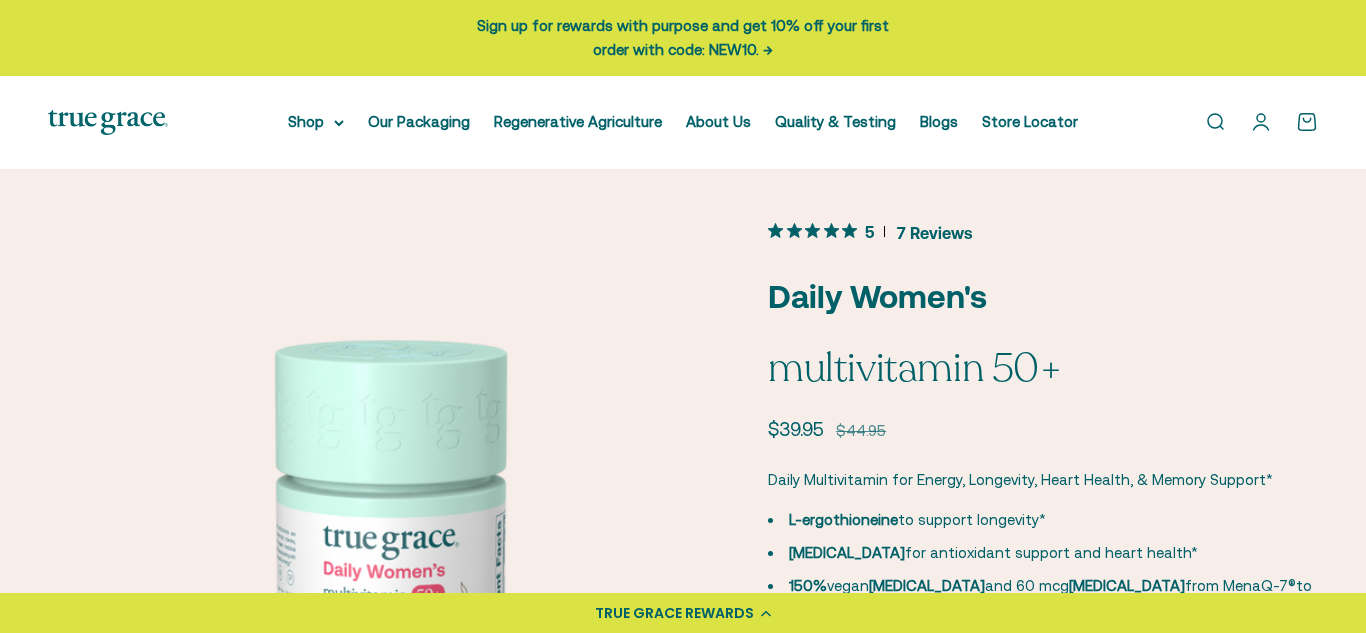 scroll, scrollTop: 0, scrollLeft: 0, axis: both 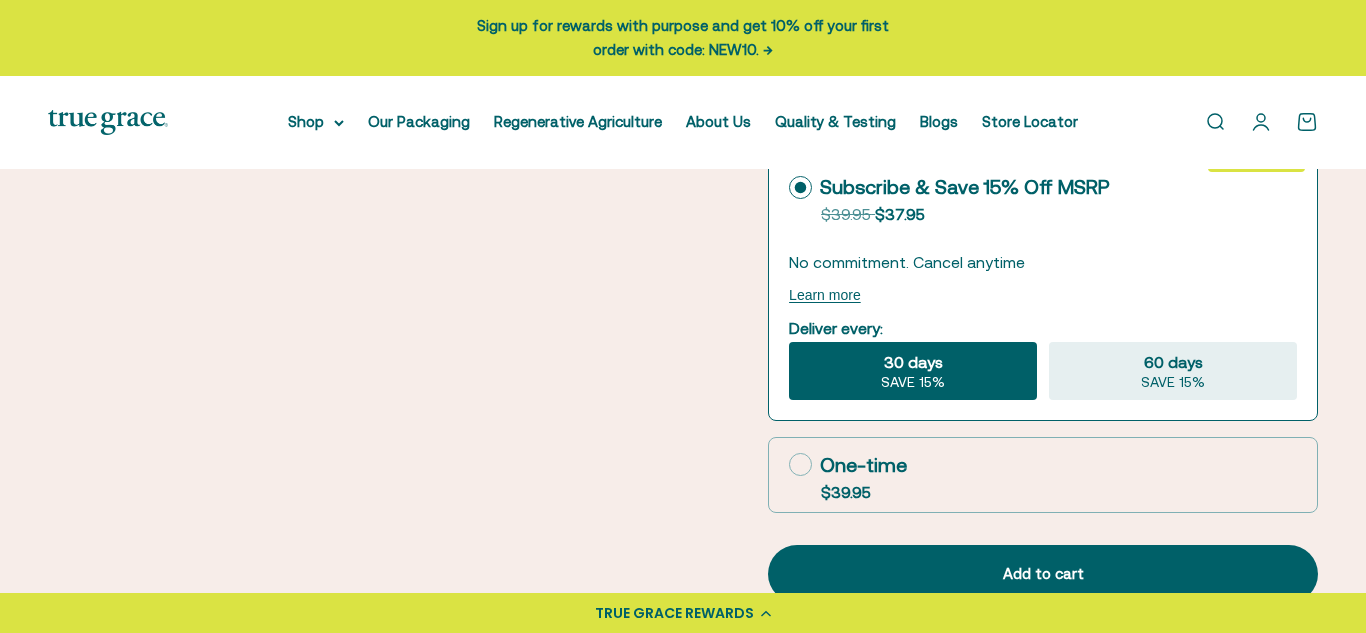 click 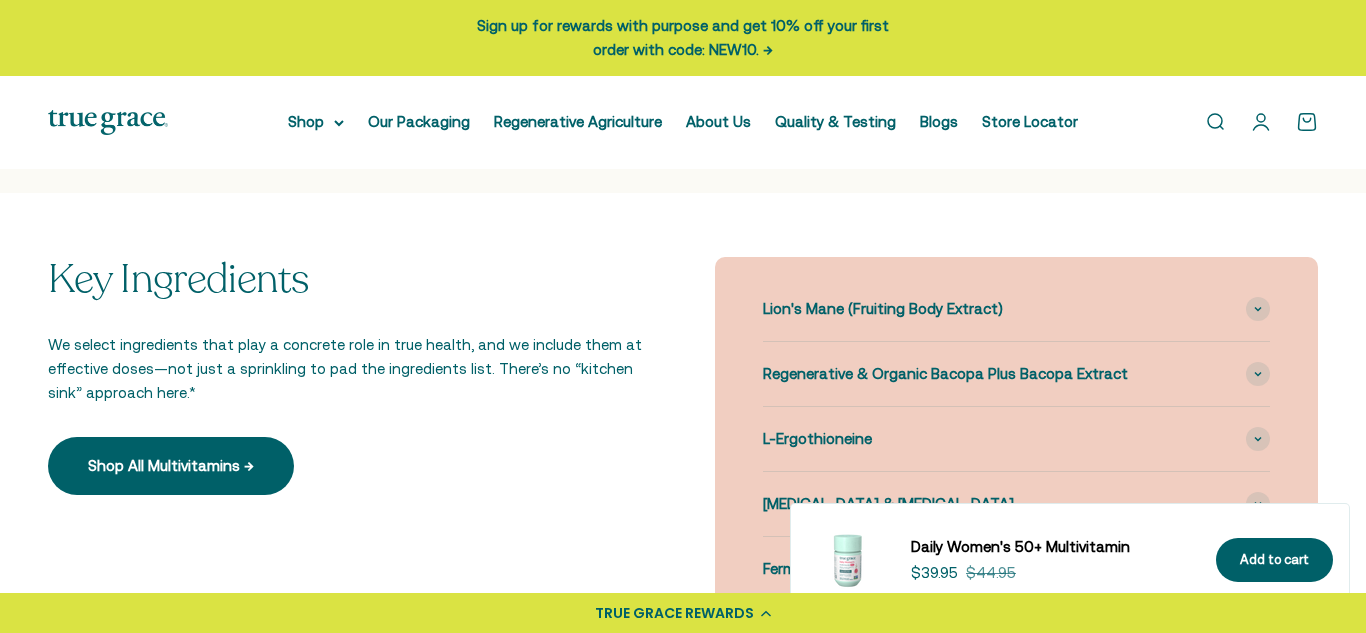 scroll, scrollTop: 1912, scrollLeft: 0, axis: vertical 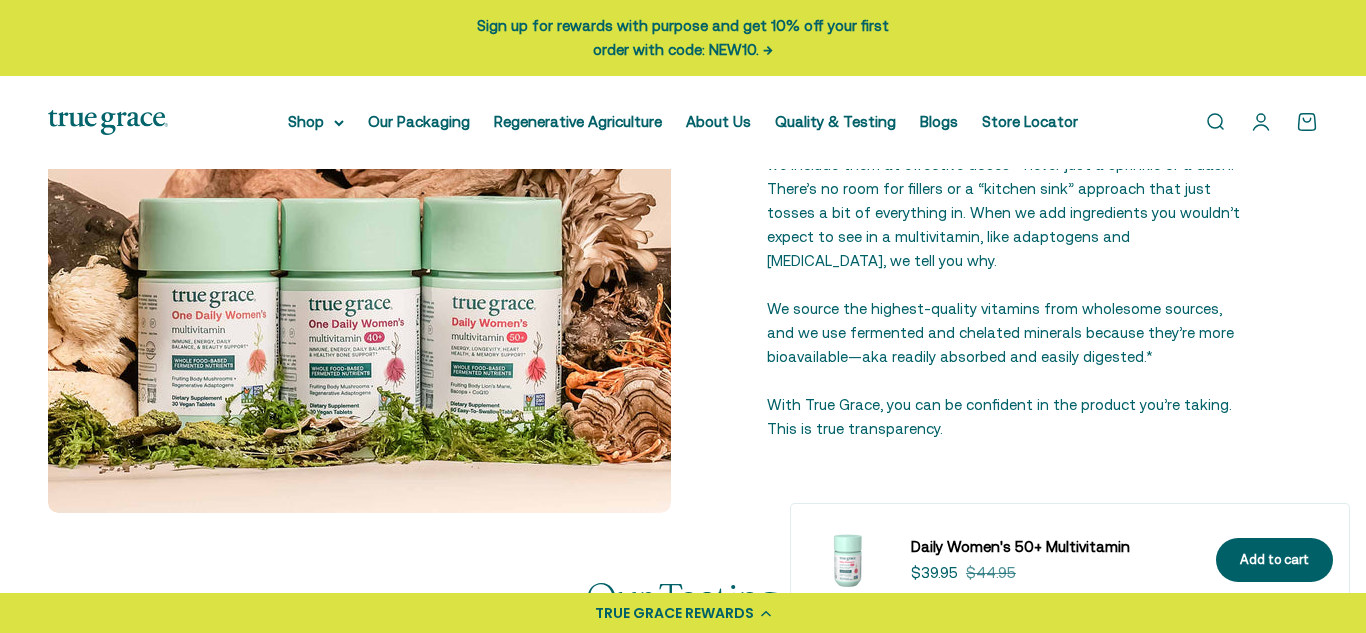 click on "With True Grace, you can be confident in the product you’re taking. This is true transparency." at bounding box center [1006, 417] 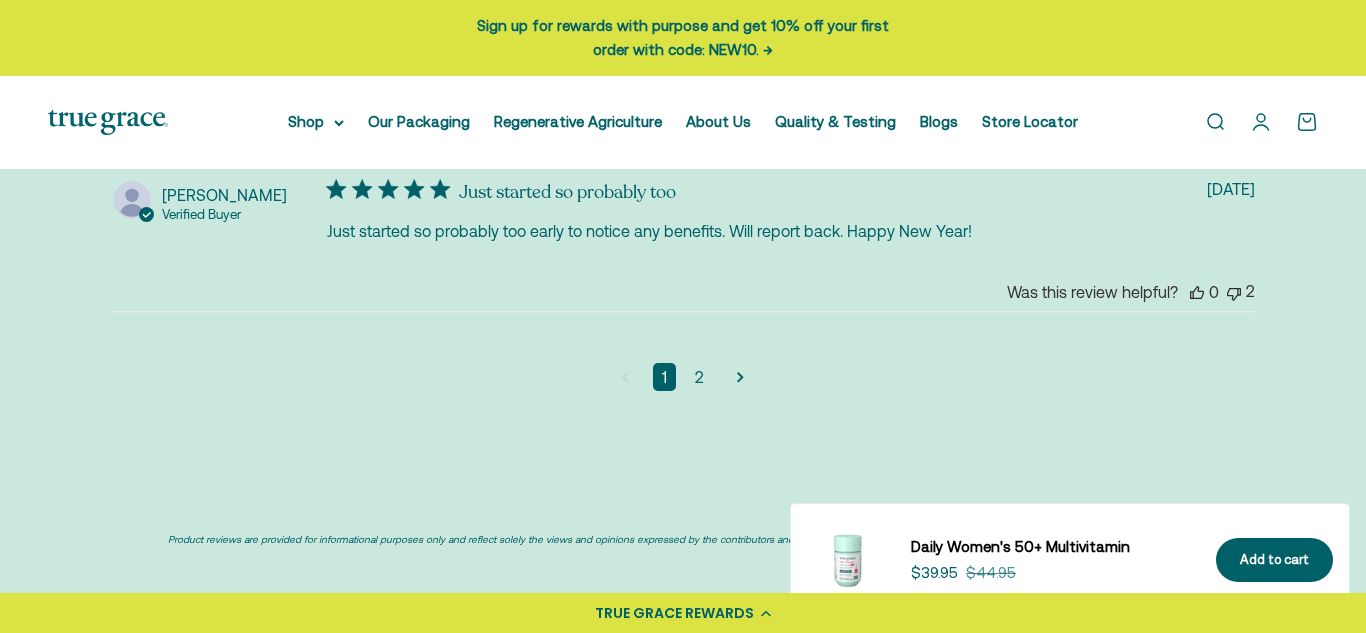 scroll, scrollTop: 5090, scrollLeft: 0, axis: vertical 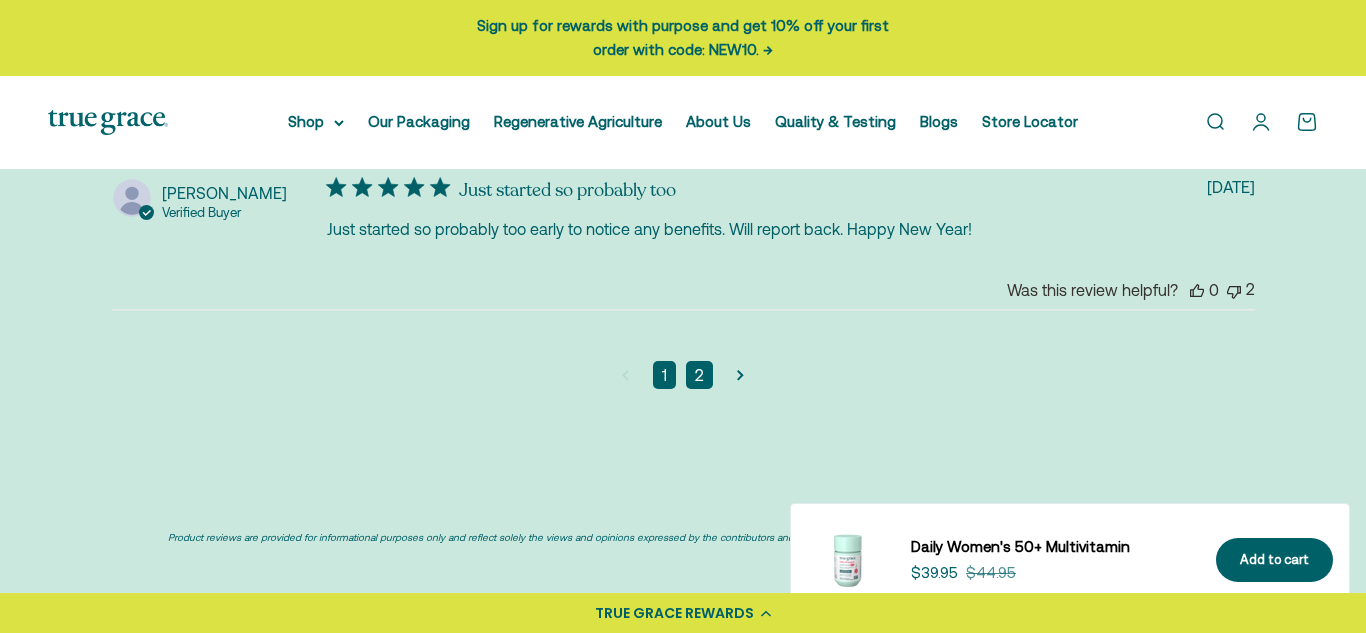 click on "2" at bounding box center (699, 375) 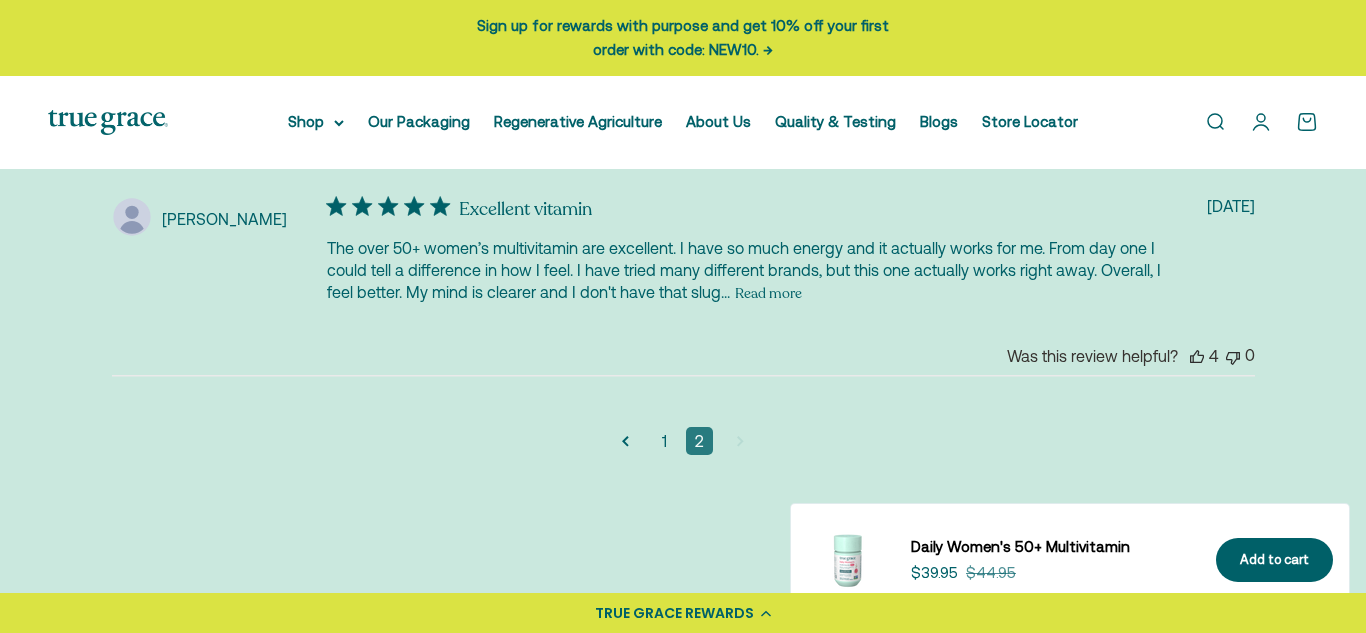 scroll, scrollTop: 4534, scrollLeft: 0, axis: vertical 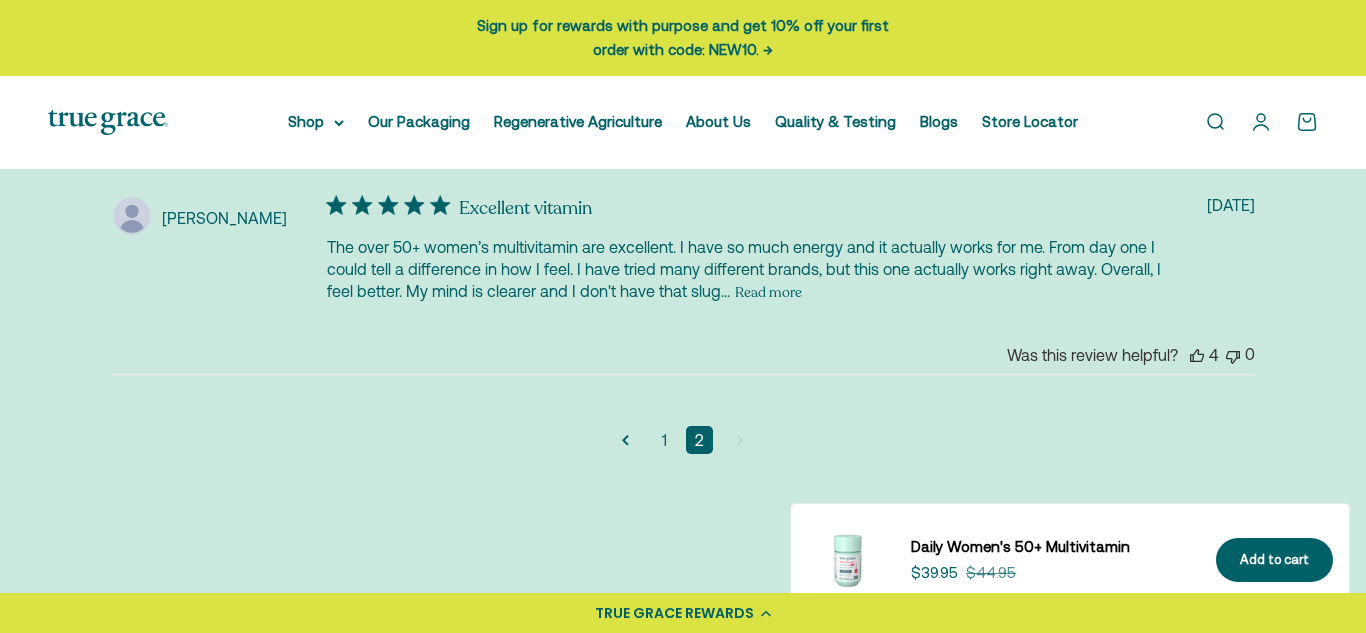 click on "Read more" at bounding box center [768, 293] 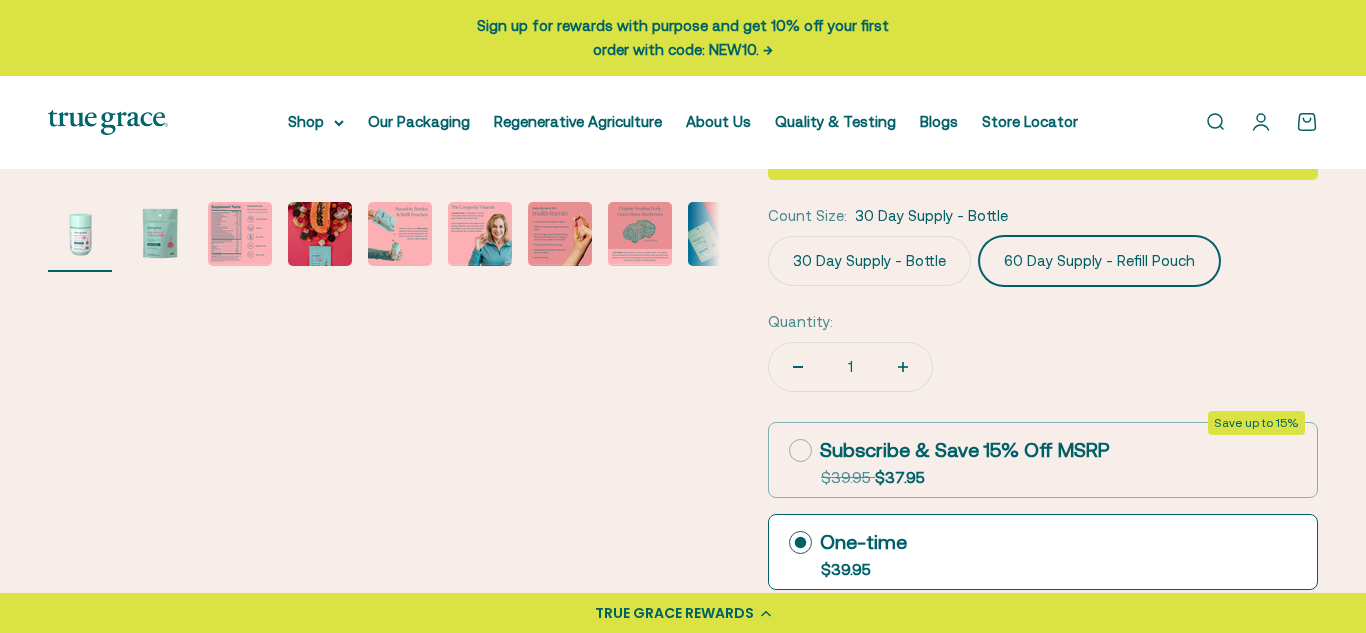 scroll, scrollTop: 713, scrollLeft: 0, axis: vertical 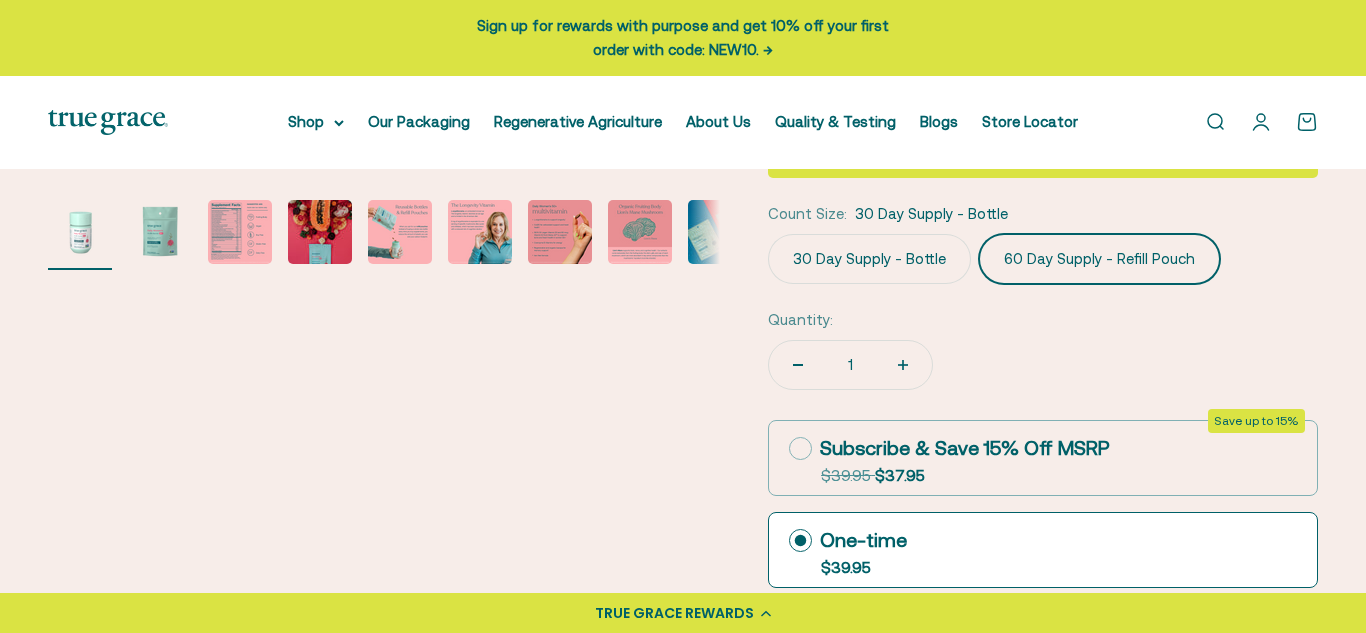 click on "30 Day Supply - Bottle" 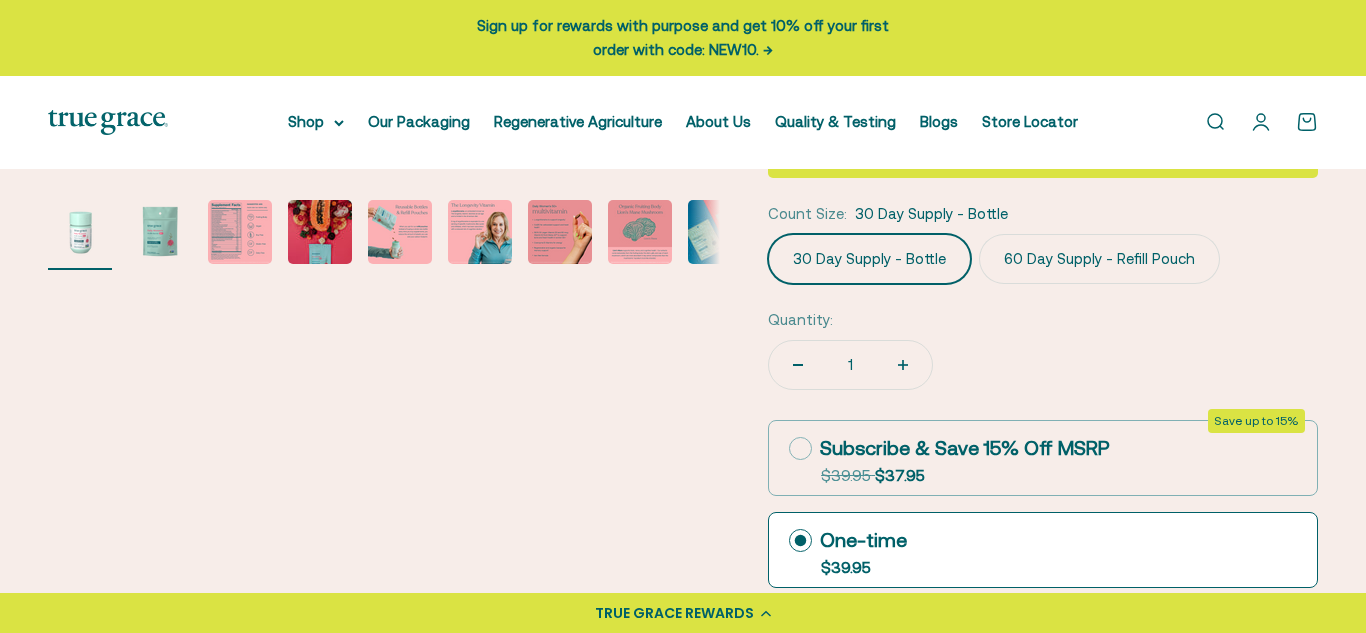 click on "60 Day Supply - Refill Pouch" 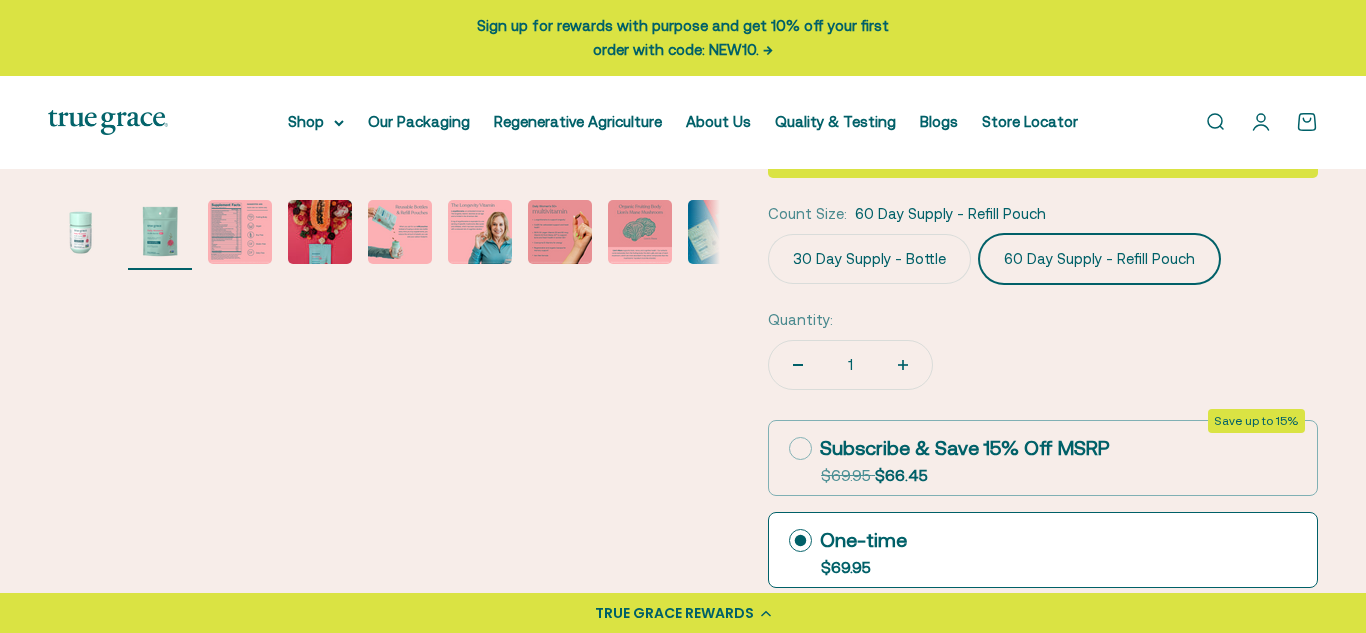 scroll, scrollTop: 0, scrollLeft: 684, axis: horizontal 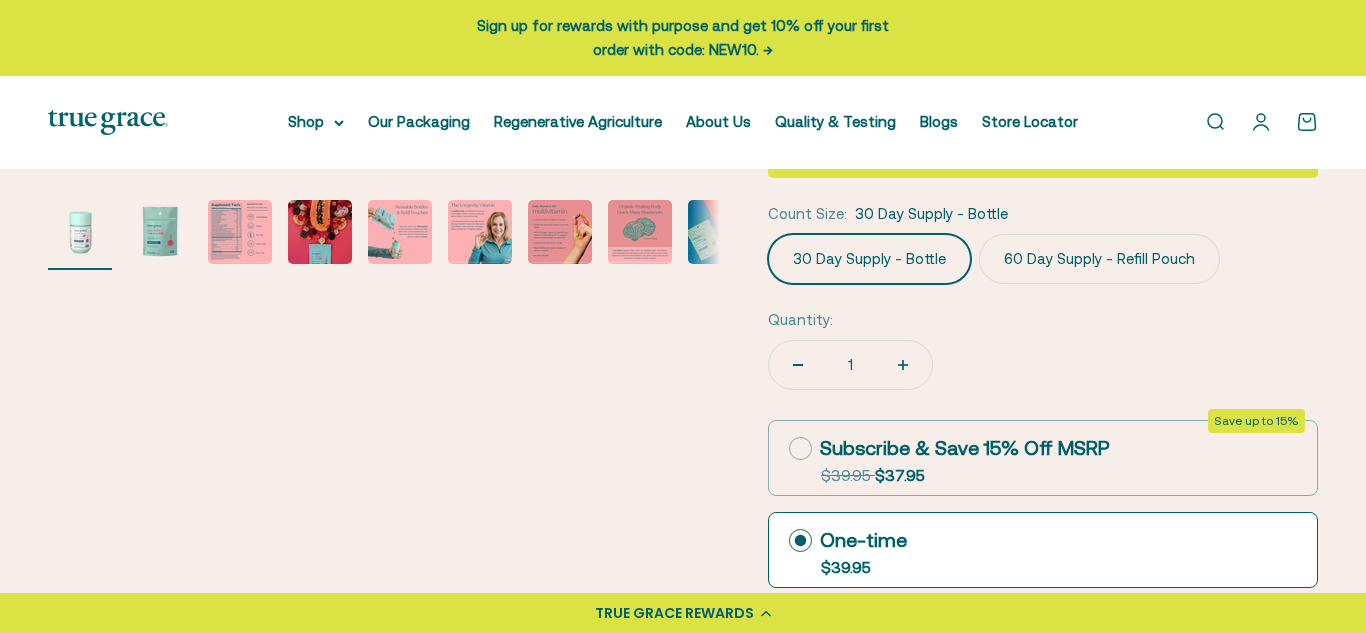 click on "60 Day Supply - Refill Pouch" 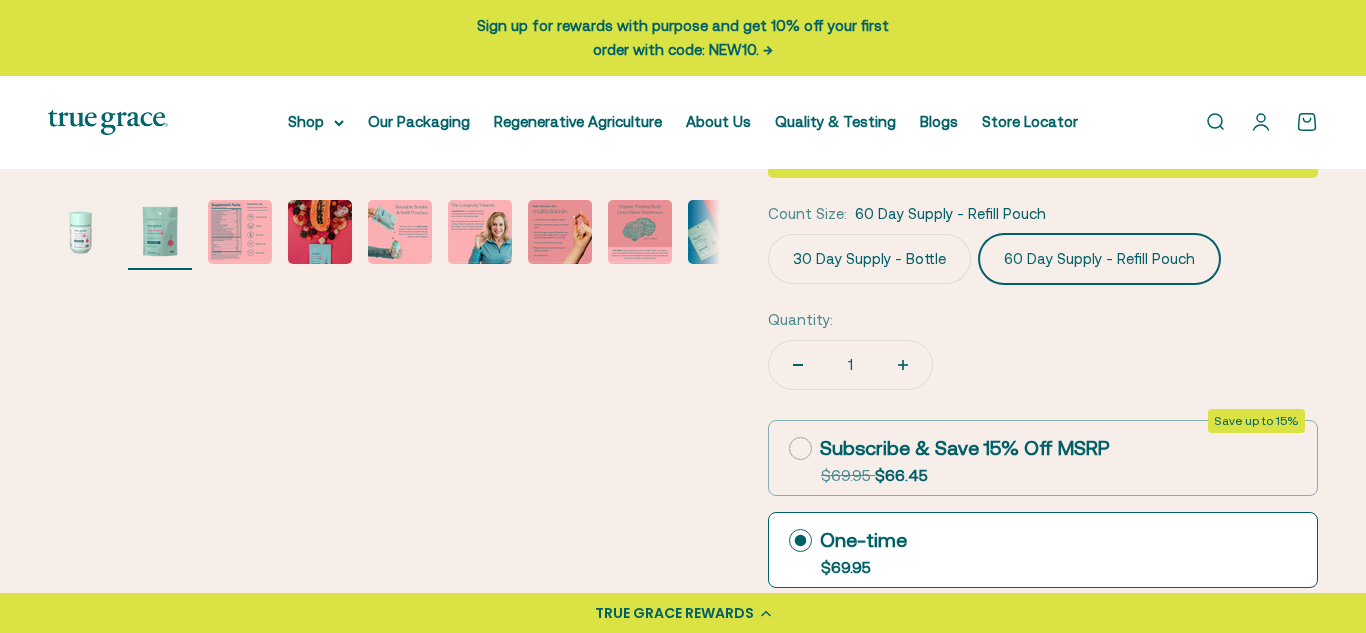 scroll, scrollTop: 0, scrollLeft: 684, axis: horizontal 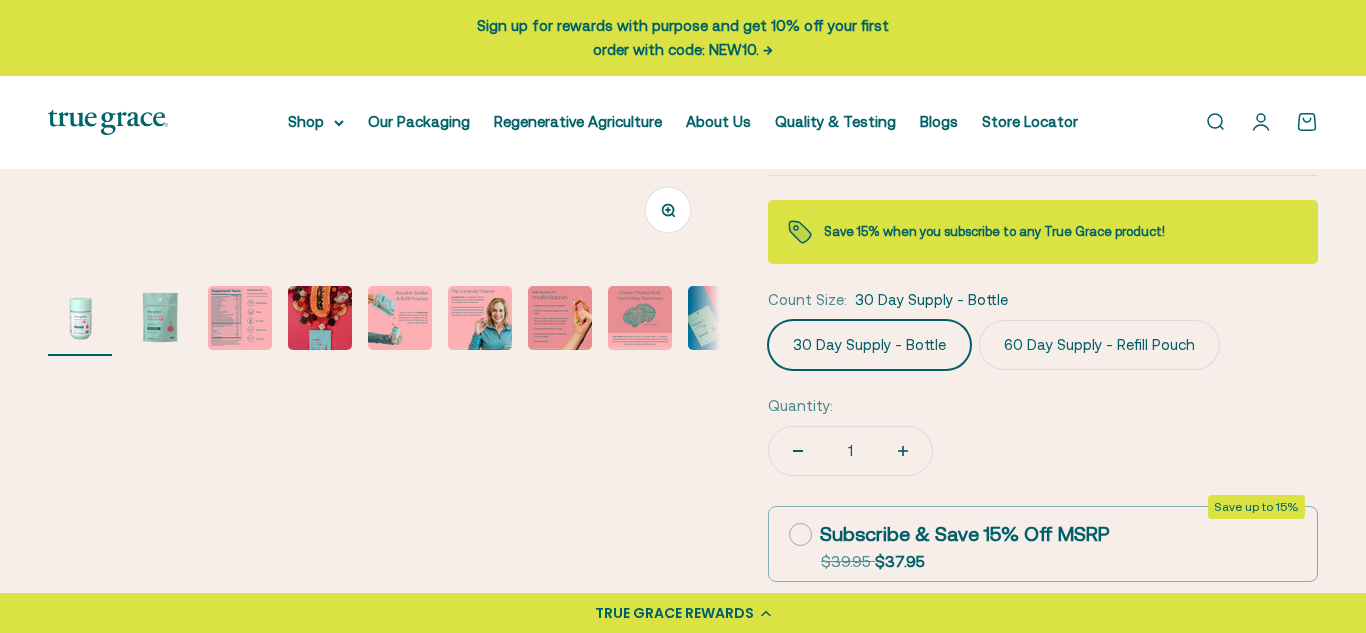click on "60 Day Supply - Refill Pouch" 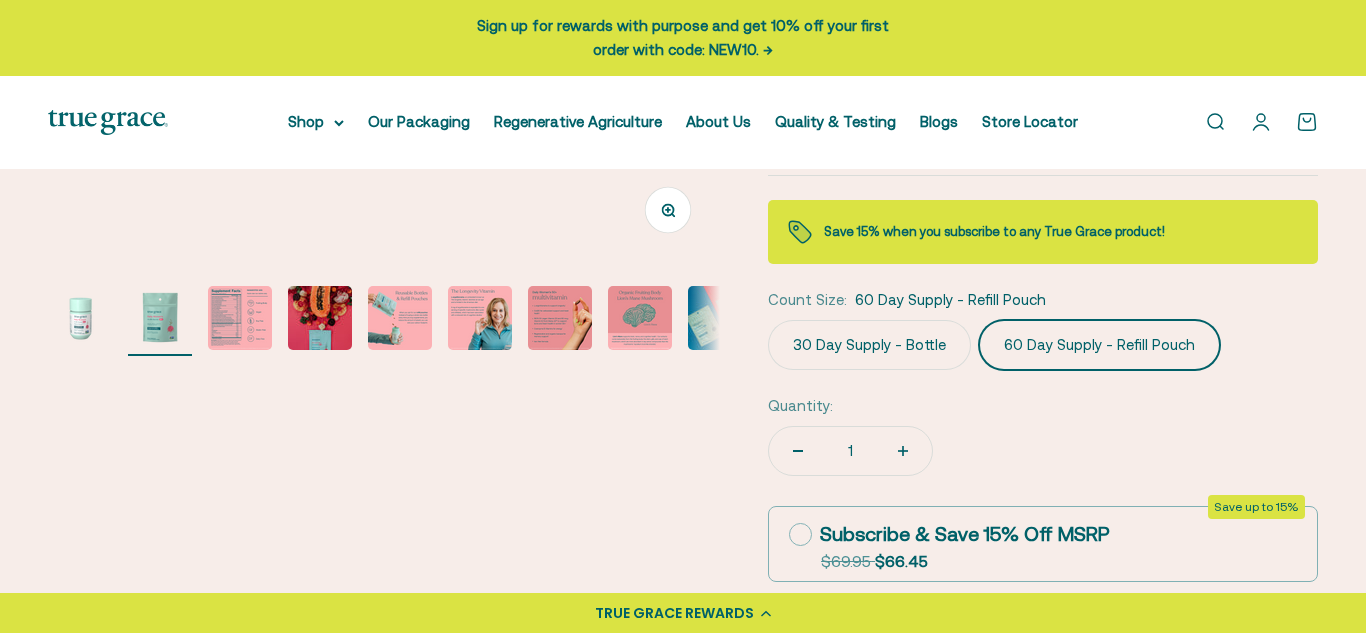 scroll, scrollTop: 0, scrollLeft: 684, axis: horizontal 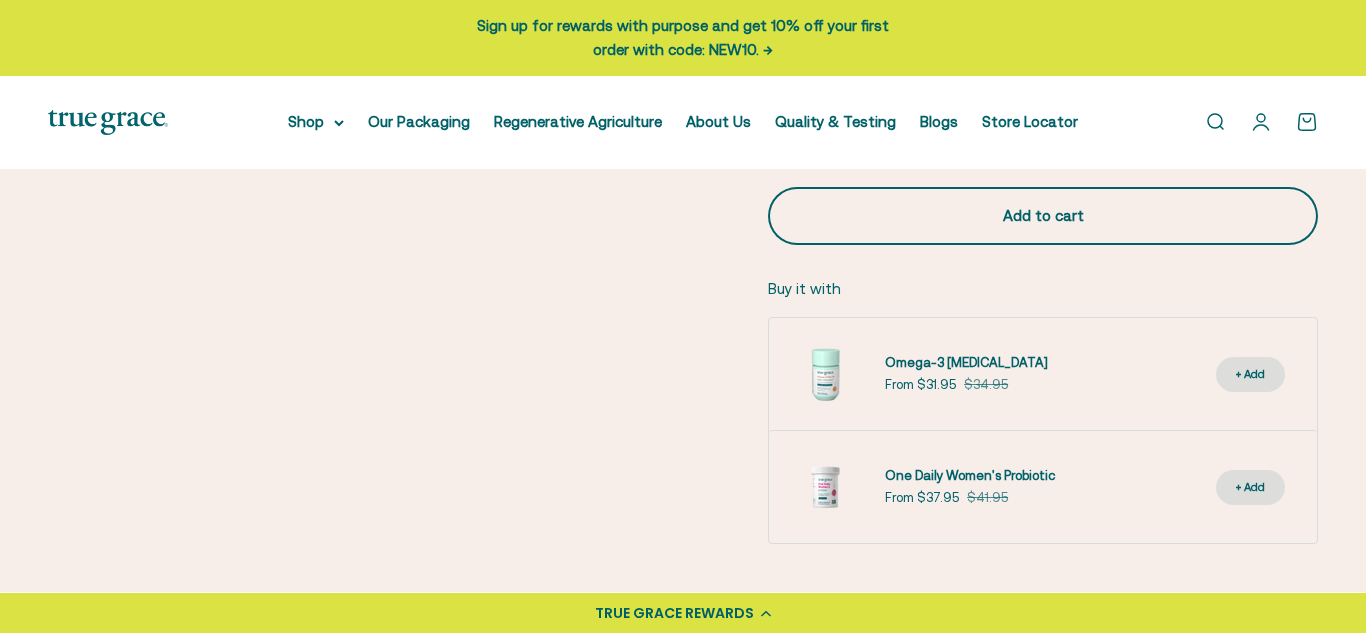 click on "Add to cart" at bounding box center [1043, 216] 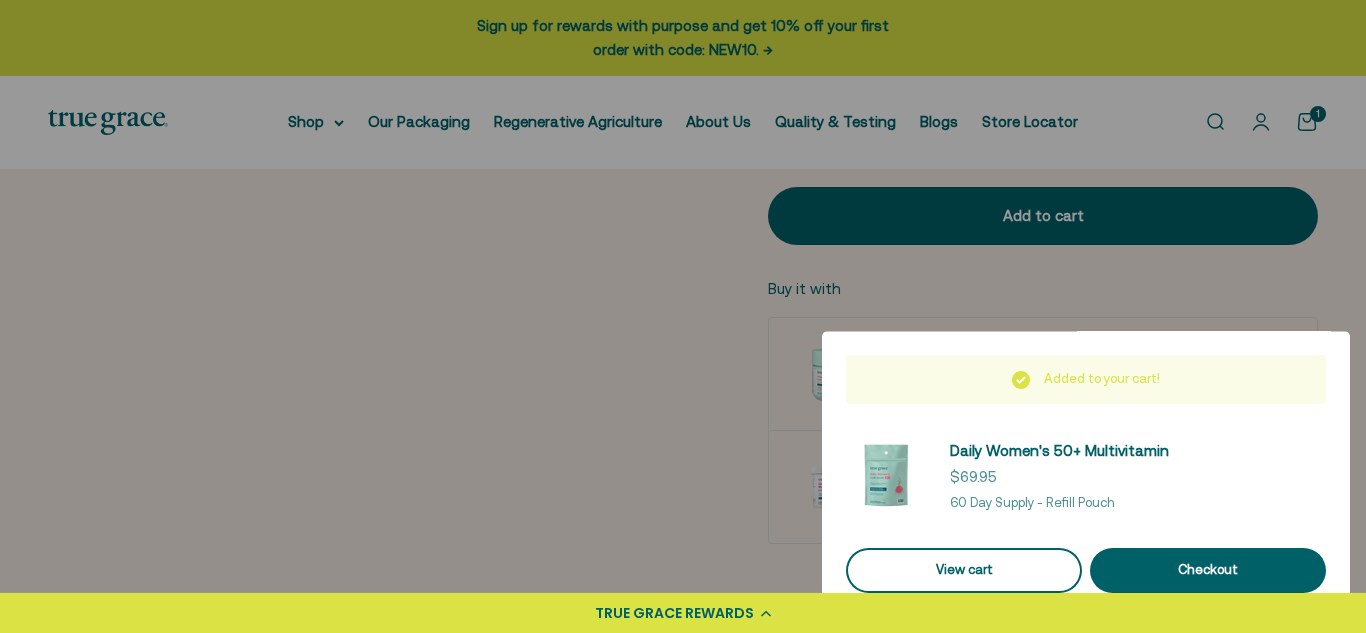 click on "View cart" at bounding box center (964, 570) 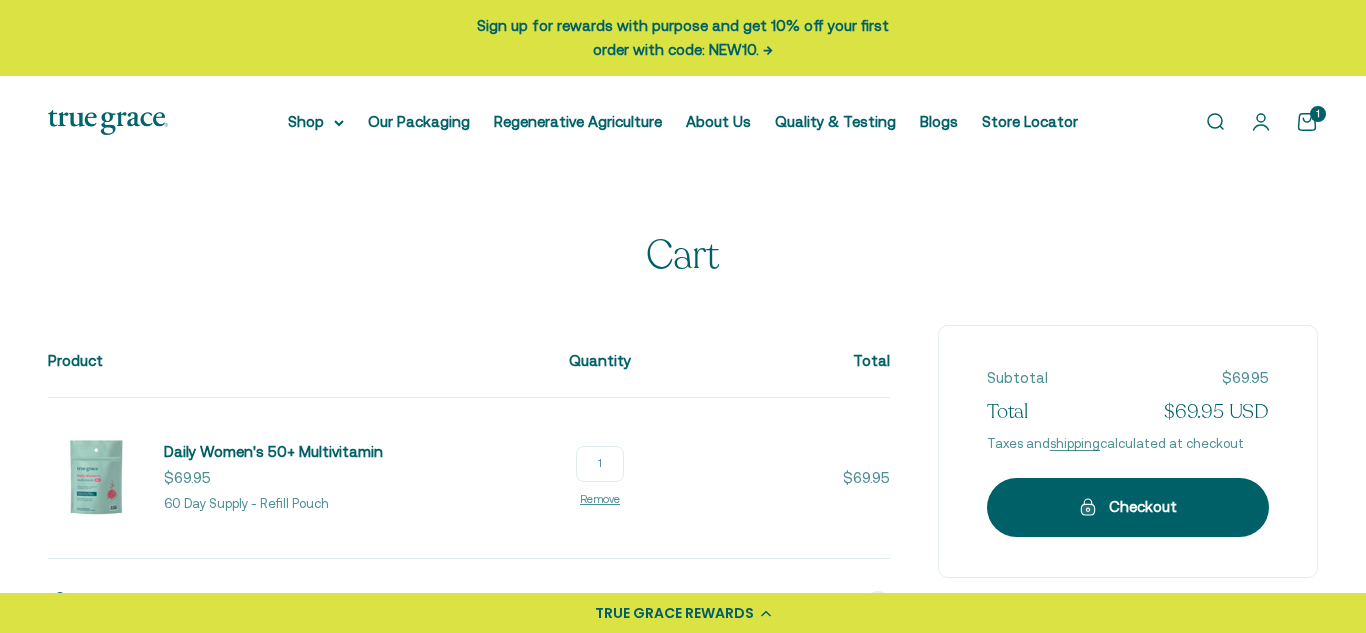 scroll, scrollTop: 0, scrollLeft: 0, axis: both 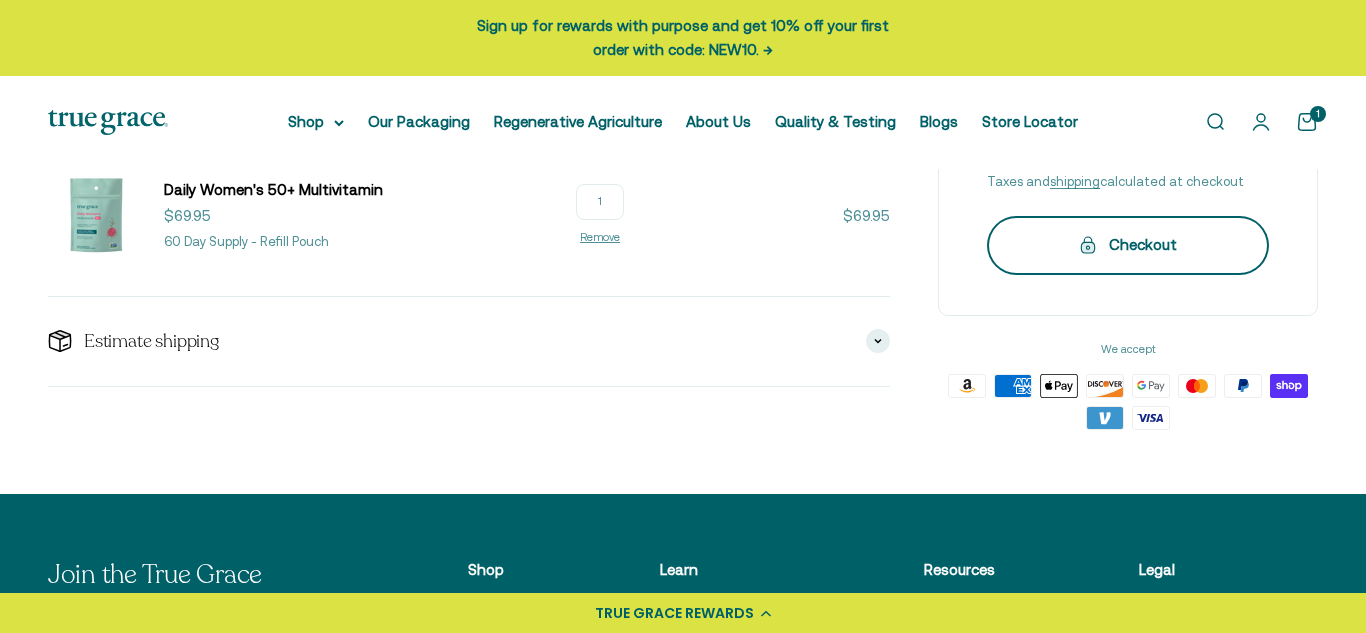 click 